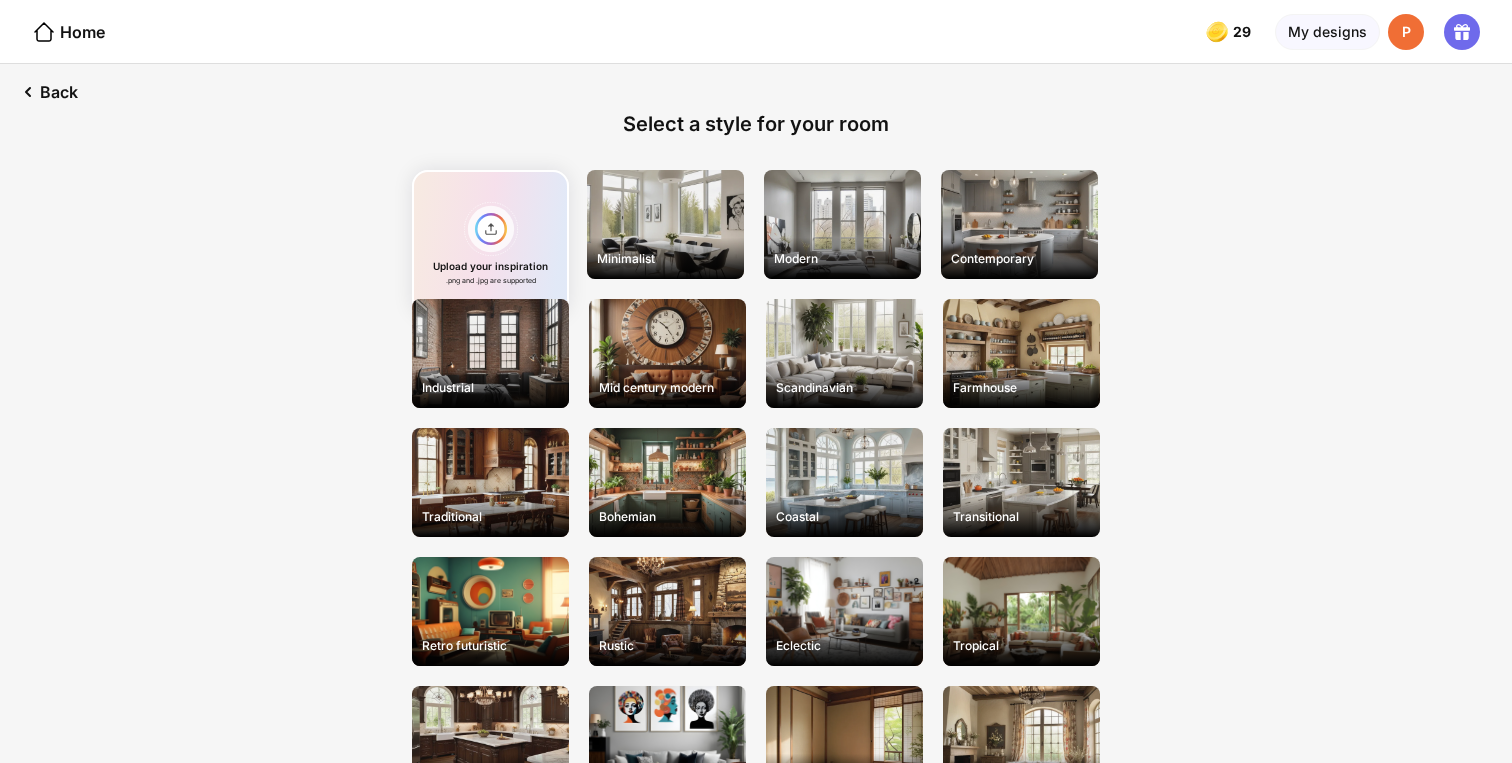 scroll, scrollTop: 0, scrollLeft: 0, axis: both 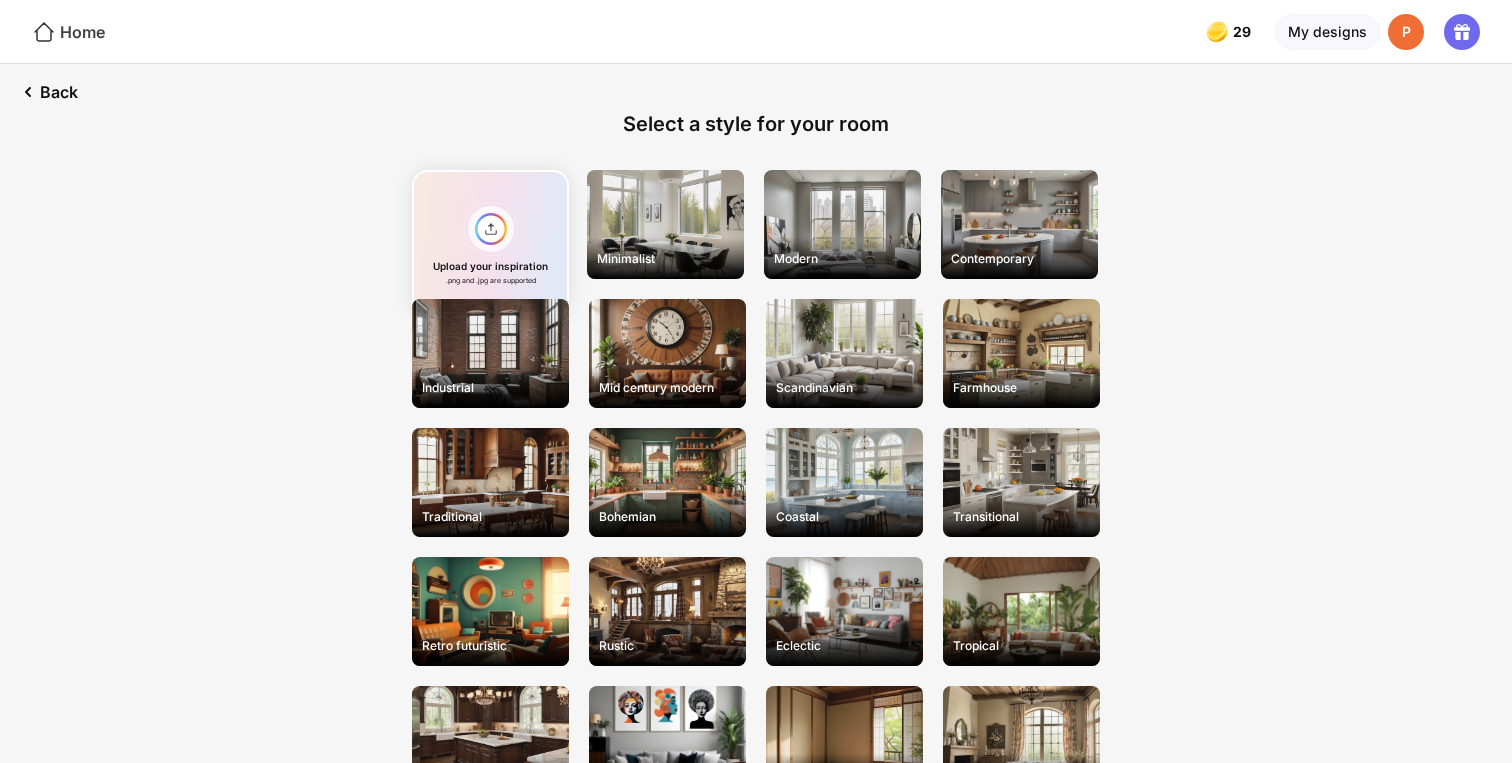click at bounding box center [44, 32] 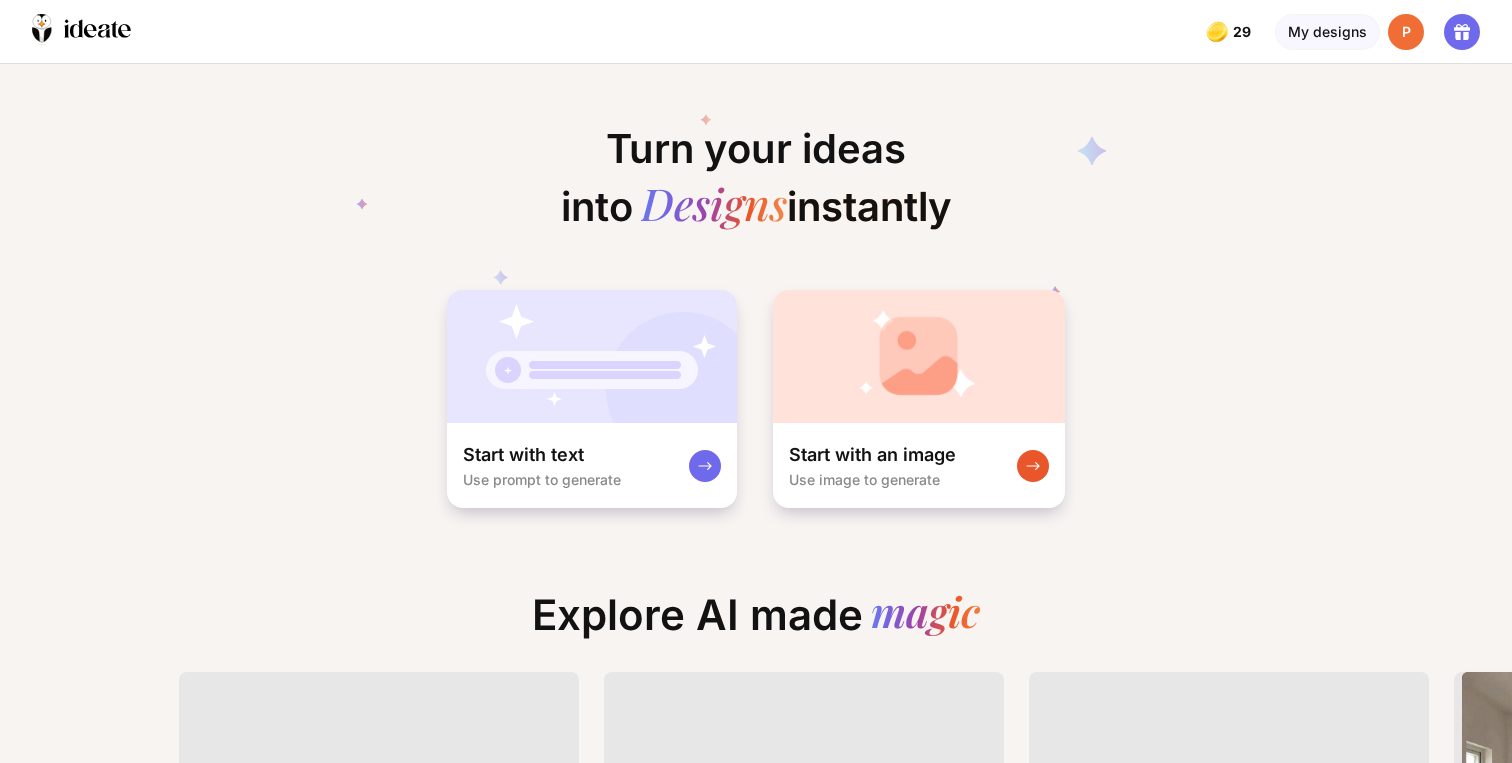 scroll, scrollTop: 0, scrollLeft: 8, axis: horizontal 